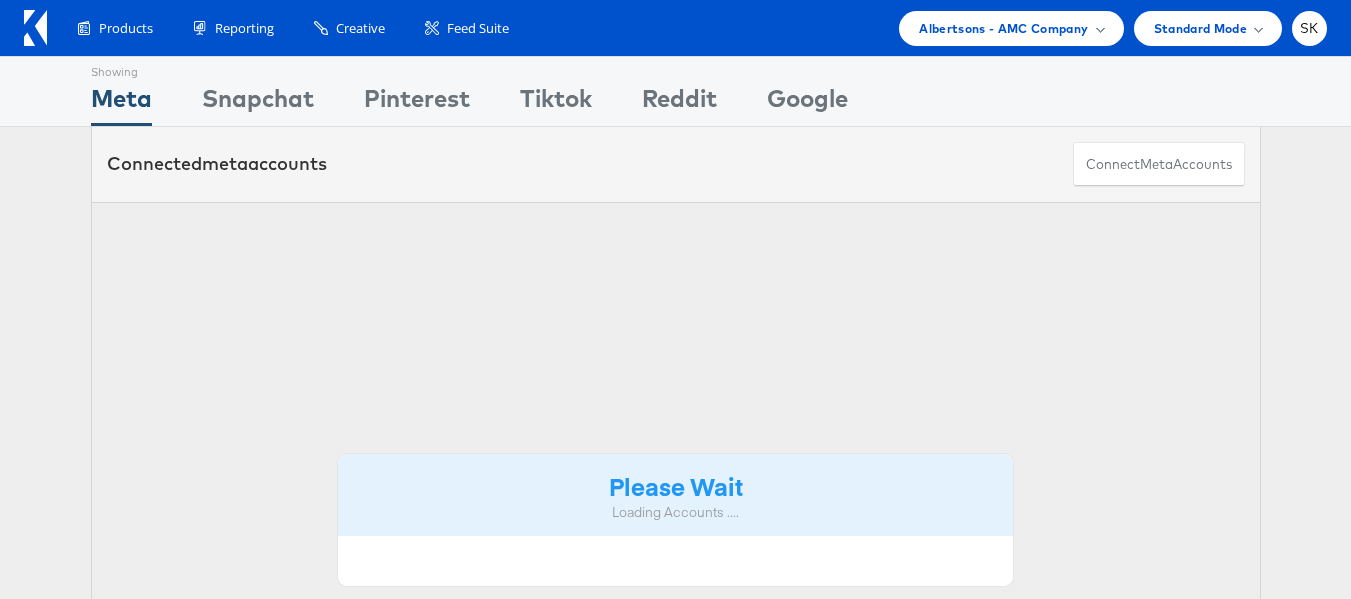 scroll, scrollTop: 0, scrollLeft: 0, axis: both 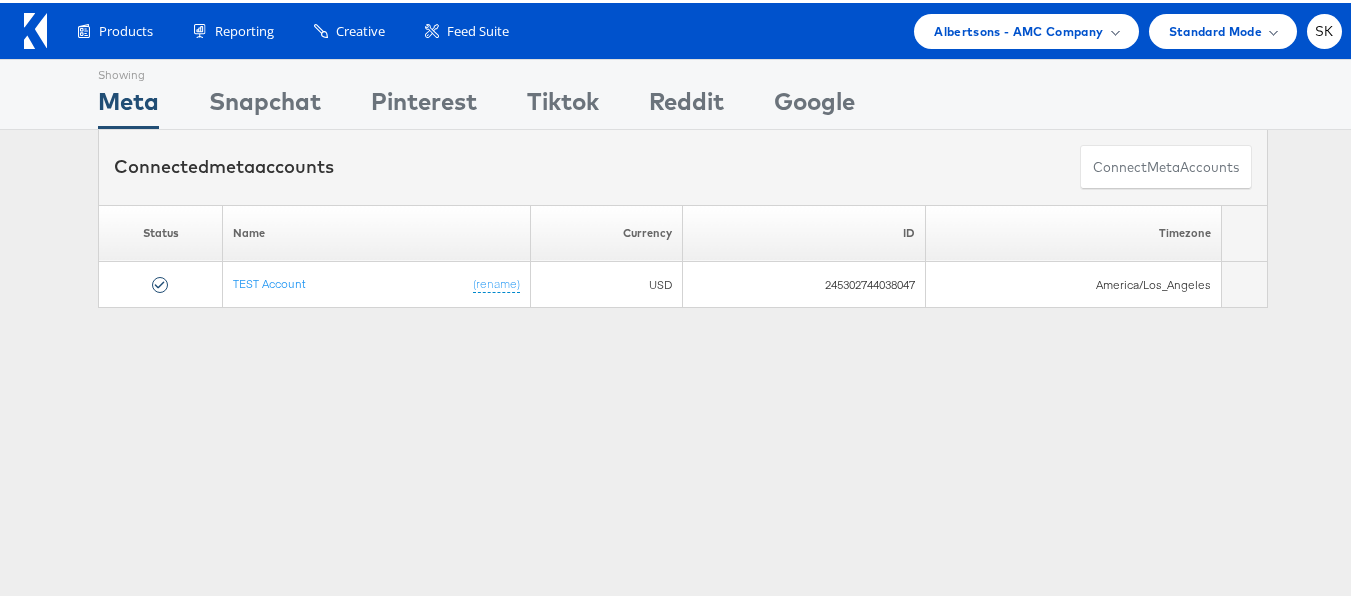 click on "Products
Product Catalogs
Enhance Your Product Catalog, Map Them to Publishers, and Incorporate Overlay Designs.
Product Sets
Create filtered sets to control which products appear in your ads.
Reporting
Scheduled Reports
Automate Meta reports to run at a specific time.
Kargo Reporting" at bounding box center (683, 28) 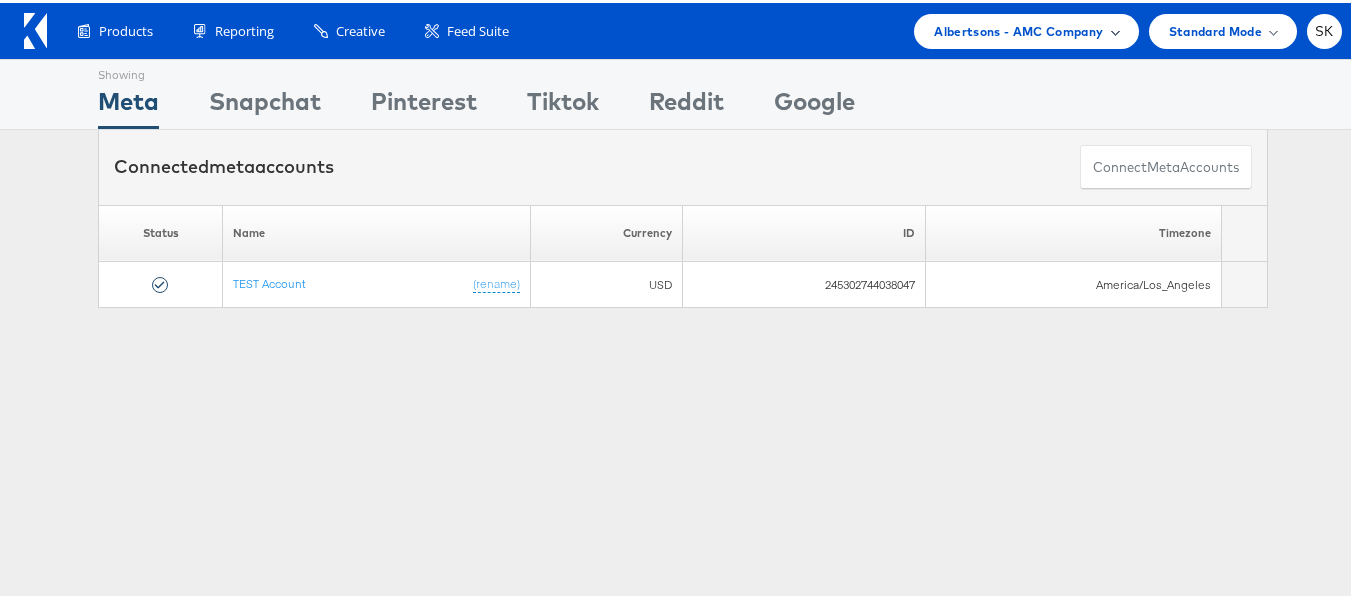 click on "Albertsons - AMC Company" at bounding box center (1026, 28) 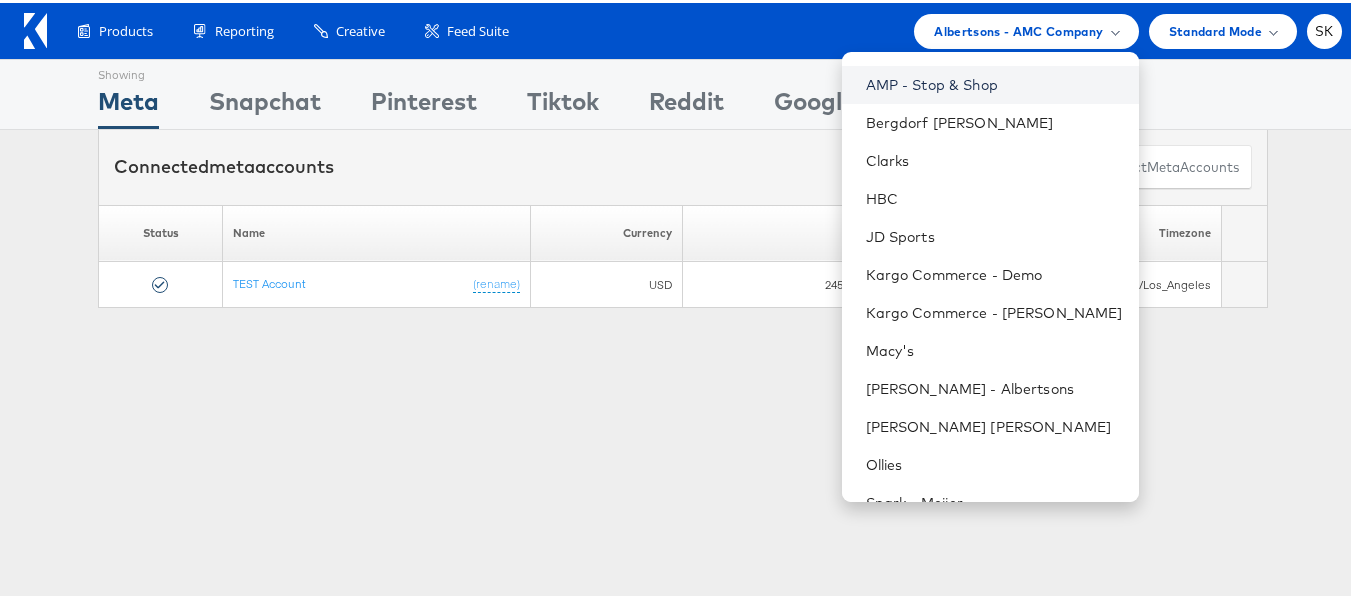 scroll, scrollTop: 248, scrollLeft: 0, axis: vertical 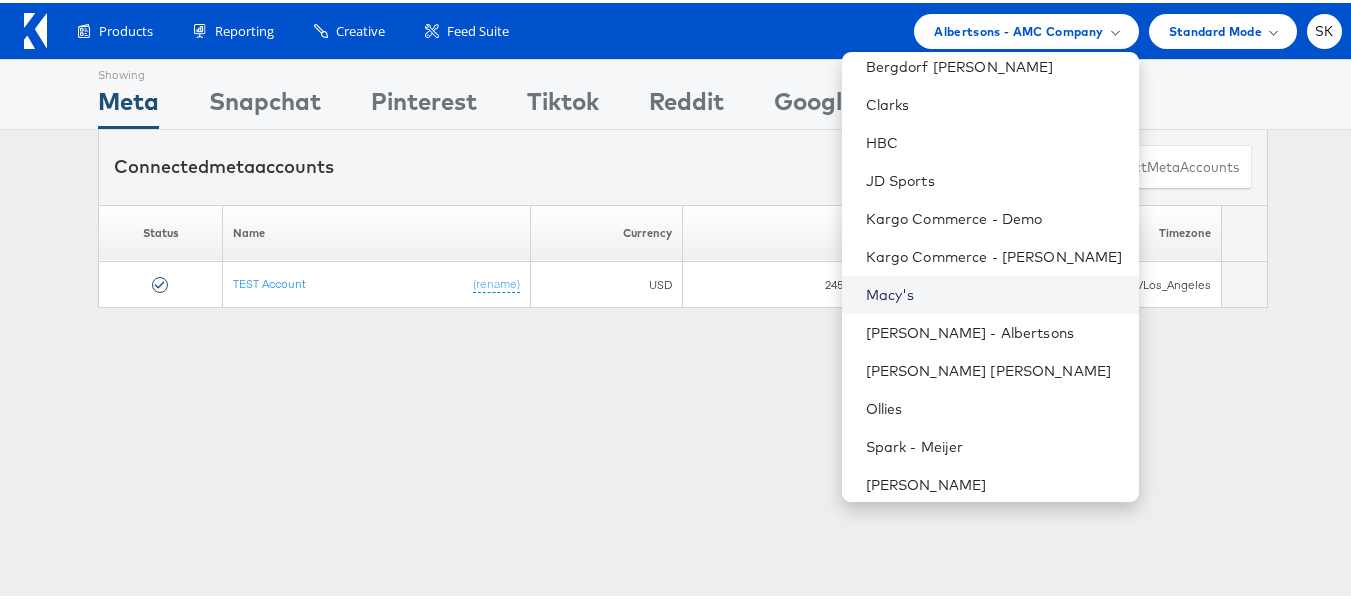 click on "Macy's" at bounding box center (994, 292) 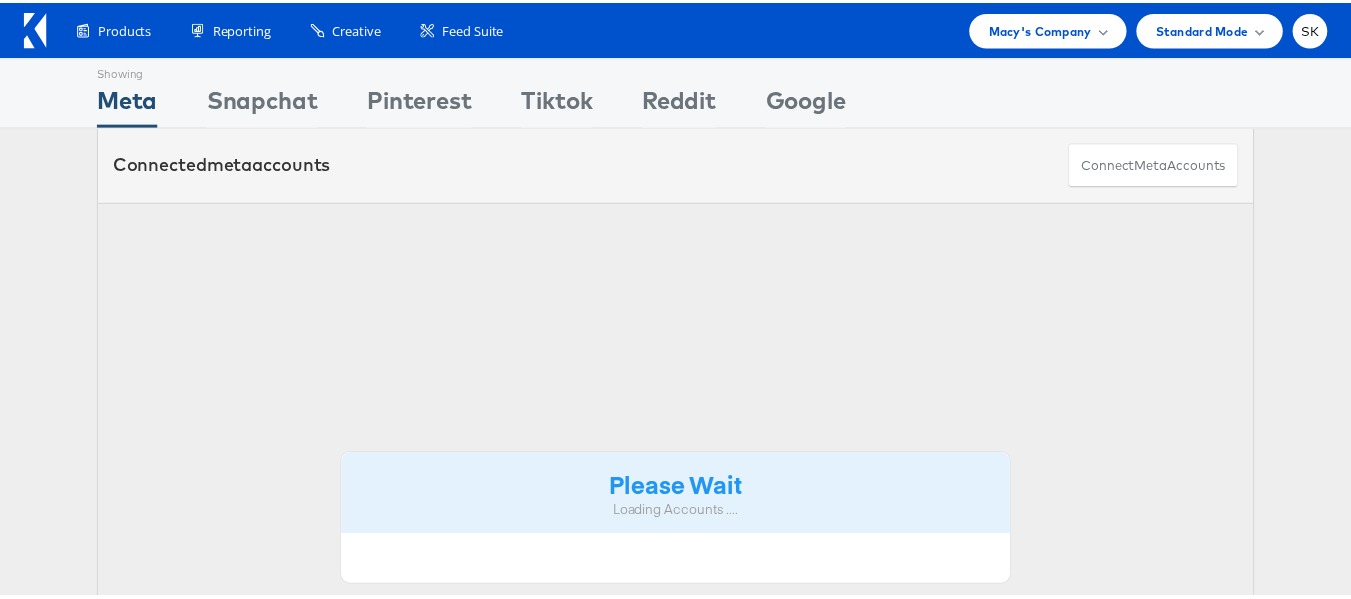 scroll, scrollTop: 0, scrollLeft: 0, axis: both 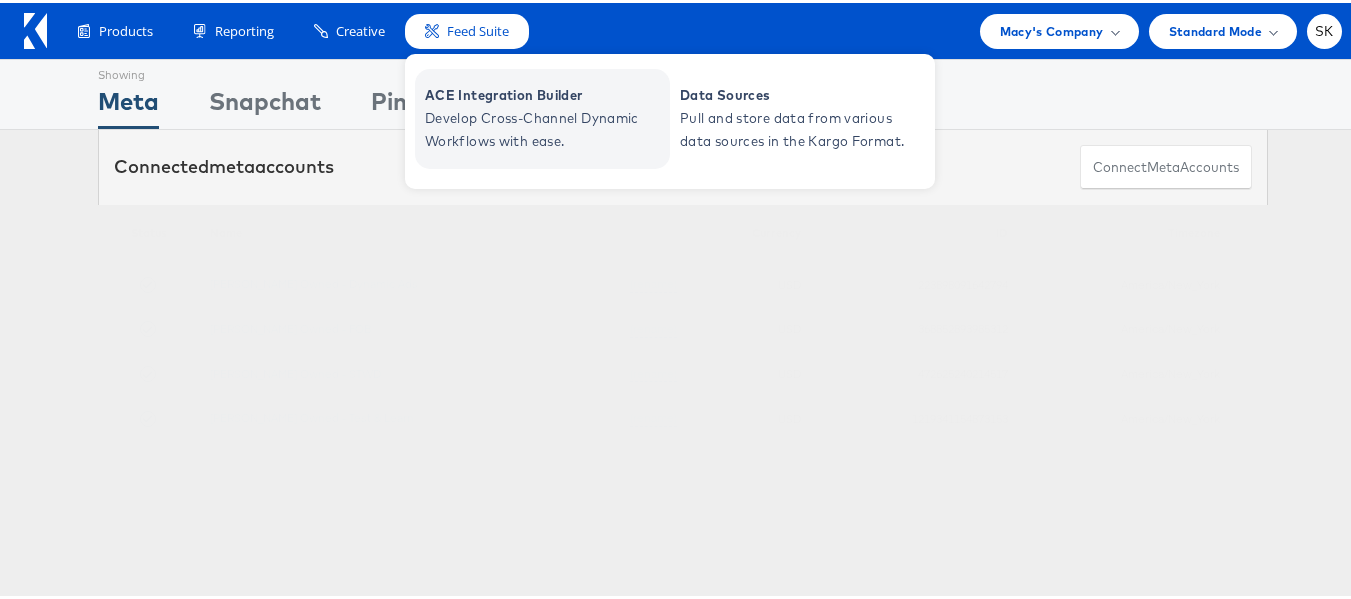 click on "Develop Cross-Channel Dynamic Workflows with ease." at bounding box center (545, 127) 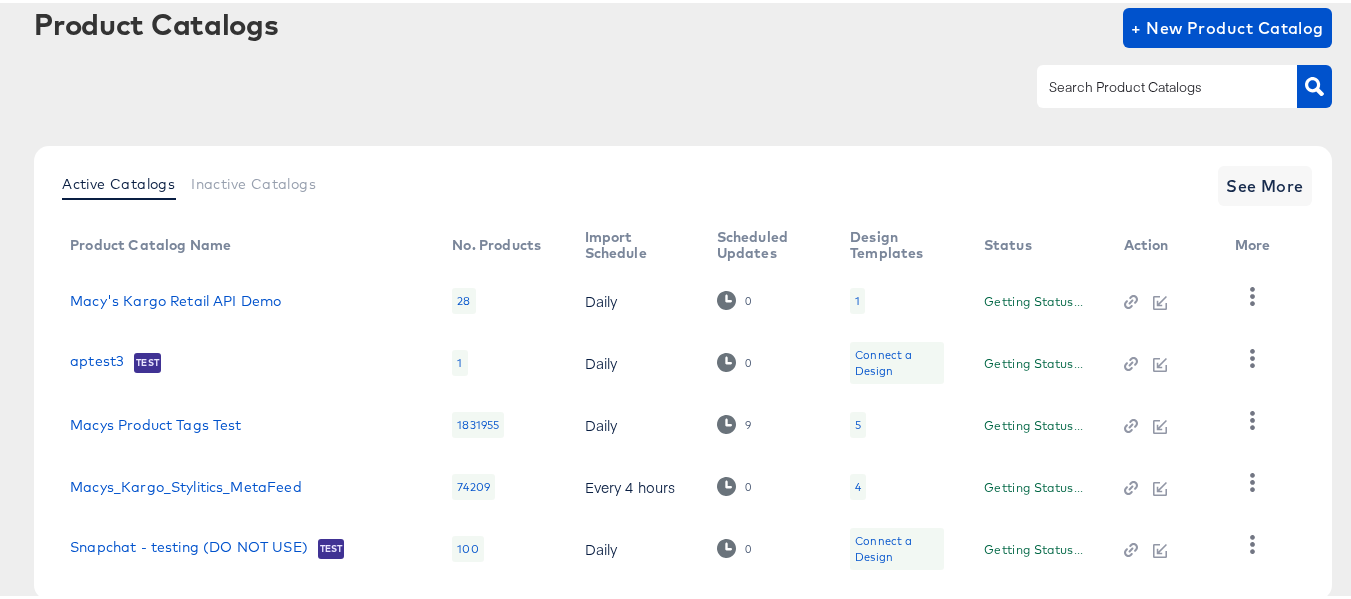 scroll, scrollTop: 225, scrollLeft: 0, axis: vertical 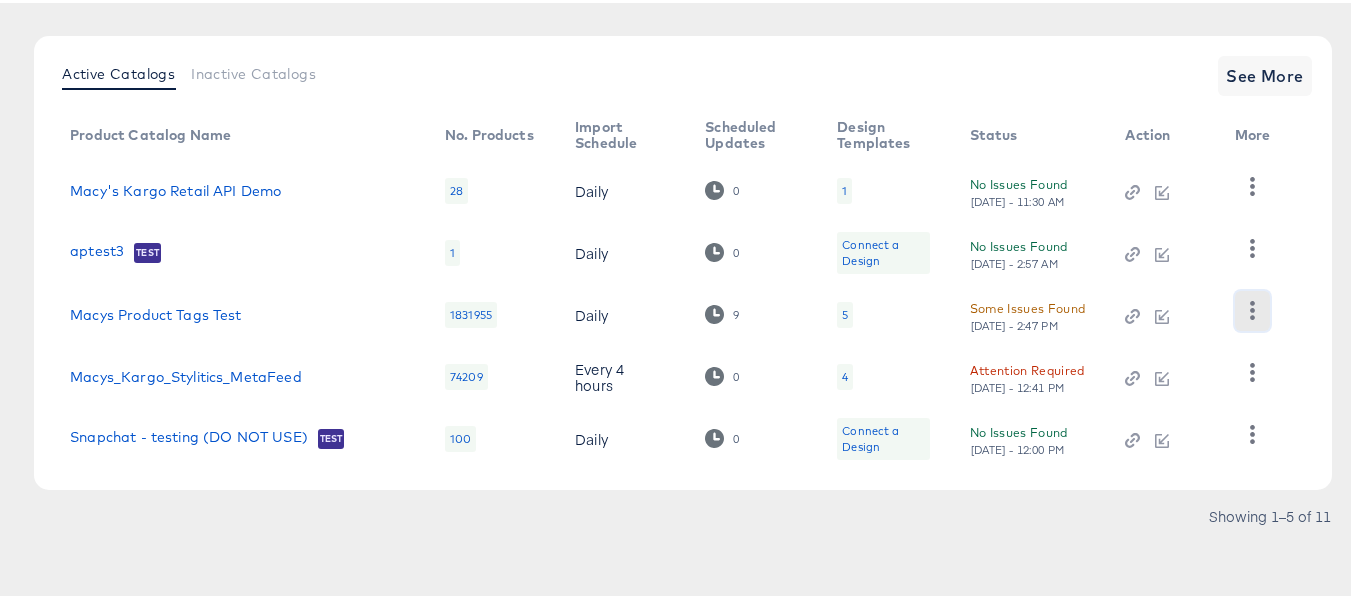 click 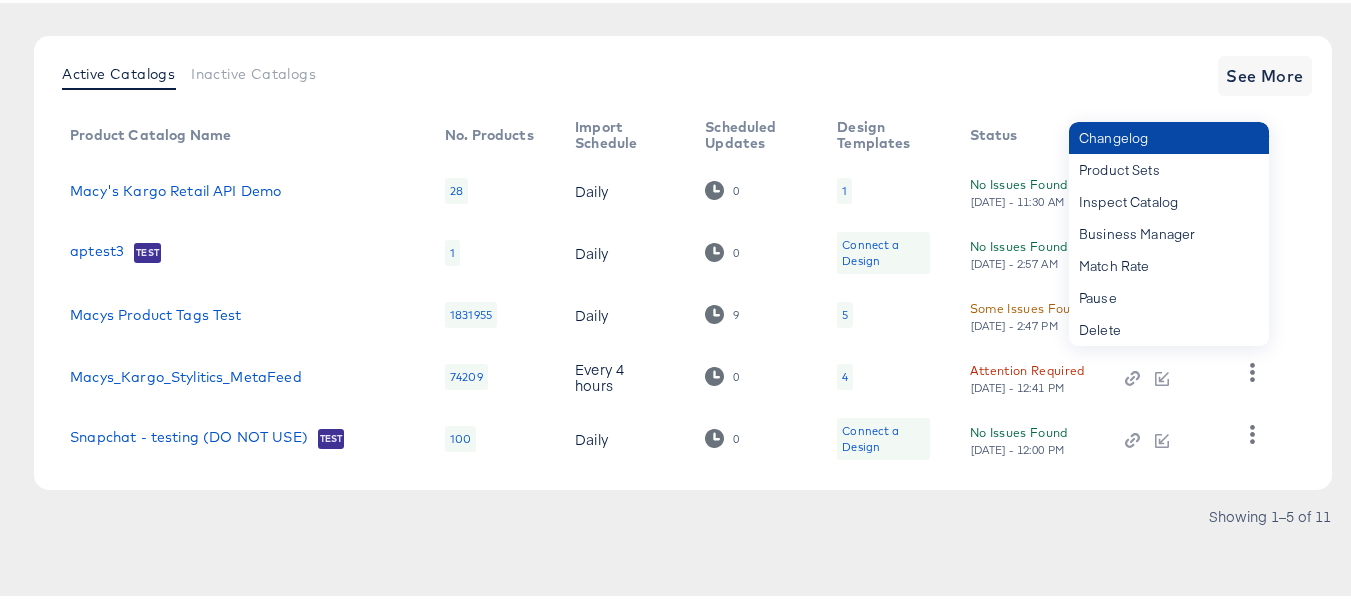click on "Changelog" at bounding box center (1169, 135) 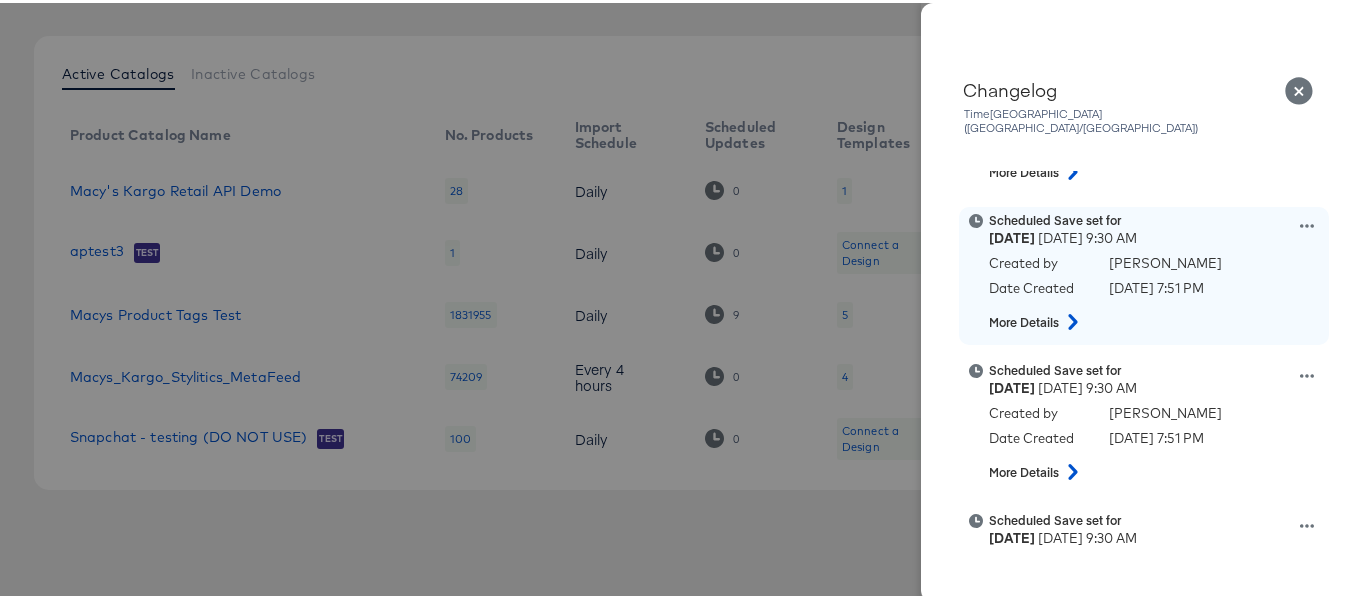 scroll, scrollTop: 600, scrollLeft: 0, axis: vertical 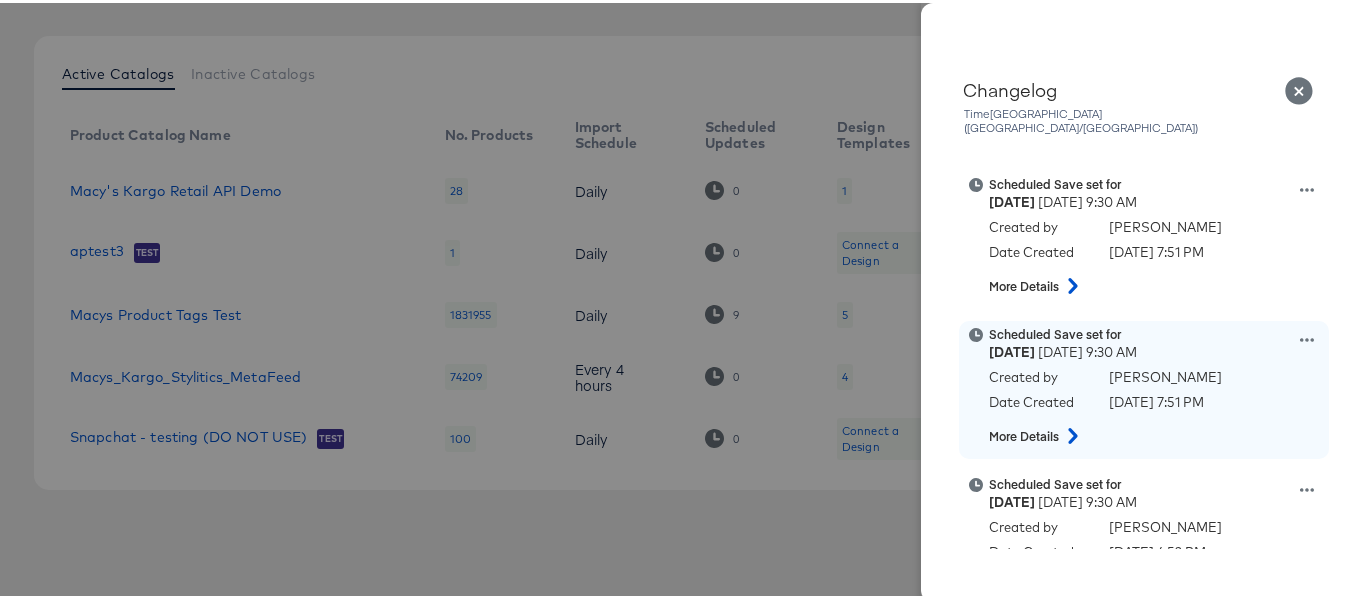 click on "Scheduled Save set for Monday   July 28th 2025 9:30 AM Created by Aia Barretto Date Created July 21st 2025 7:51 PM More Details" at bounding box center (1169, 387) 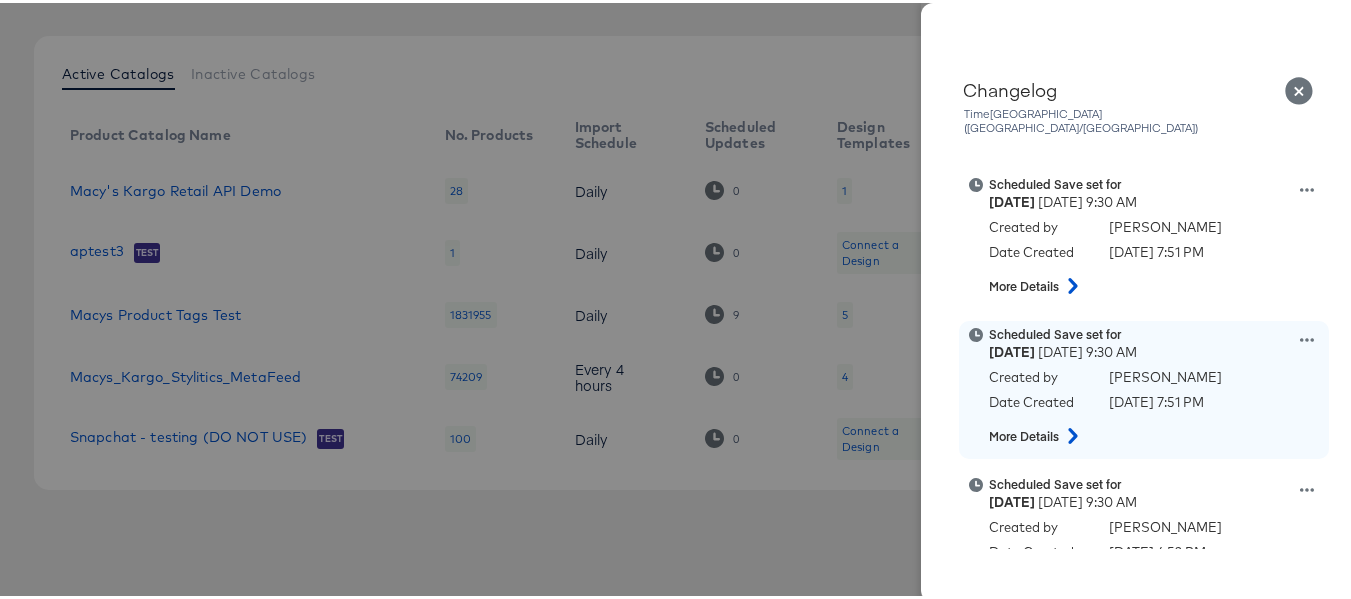 click 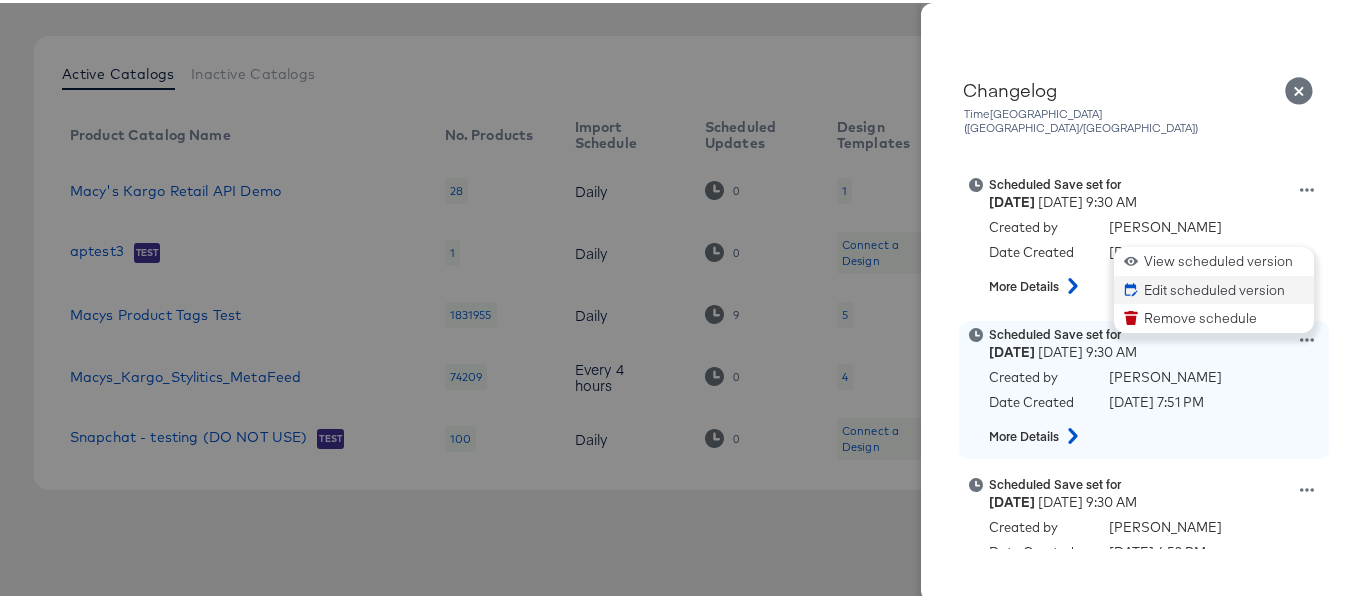 click on "Edit scheduled version" at bounding box center [1214, 287] 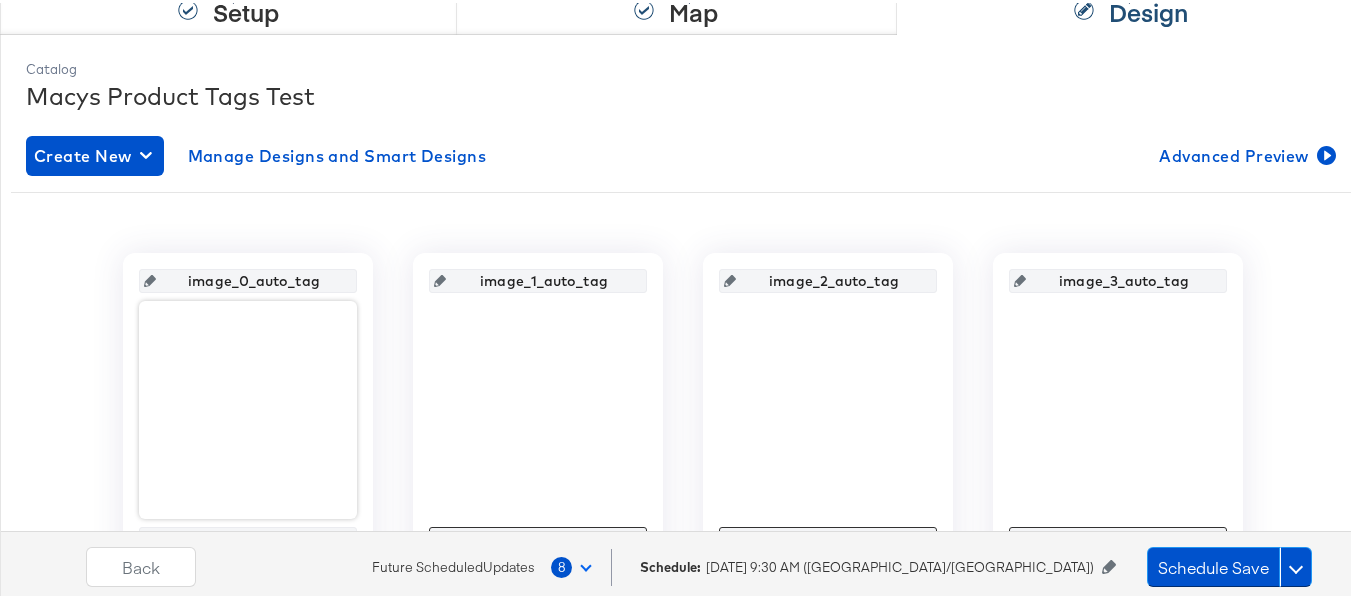 scroll, scrollTop: 400, scrollLeft: 0, axis: vertical 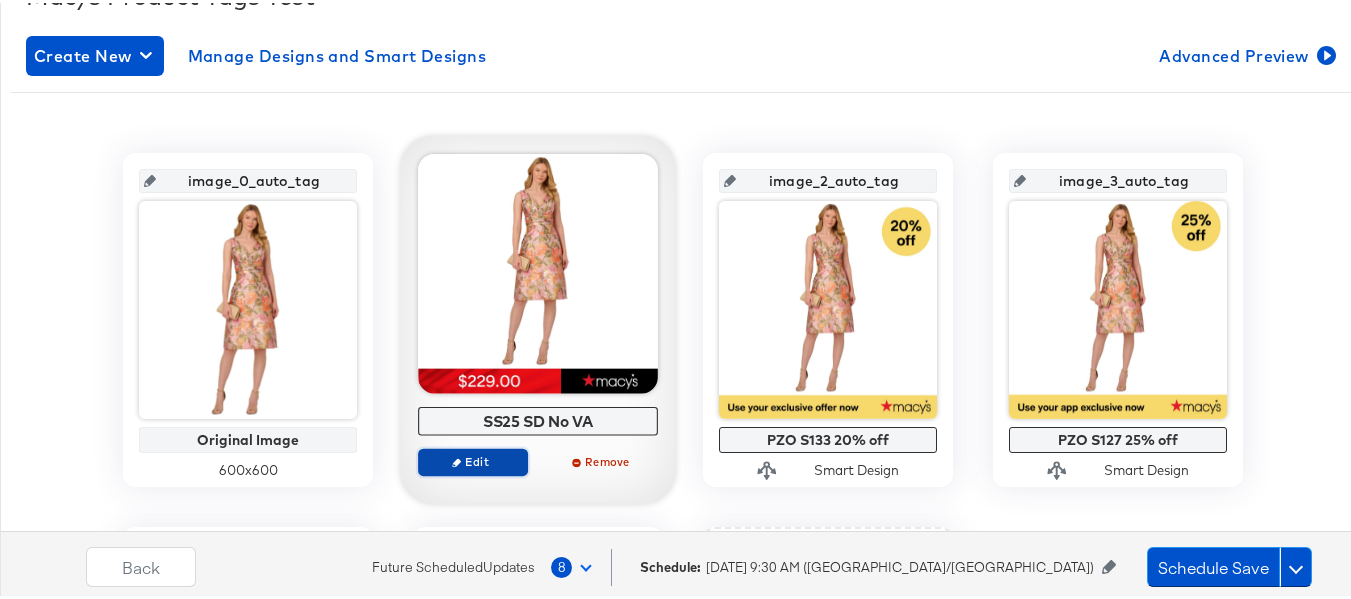 click 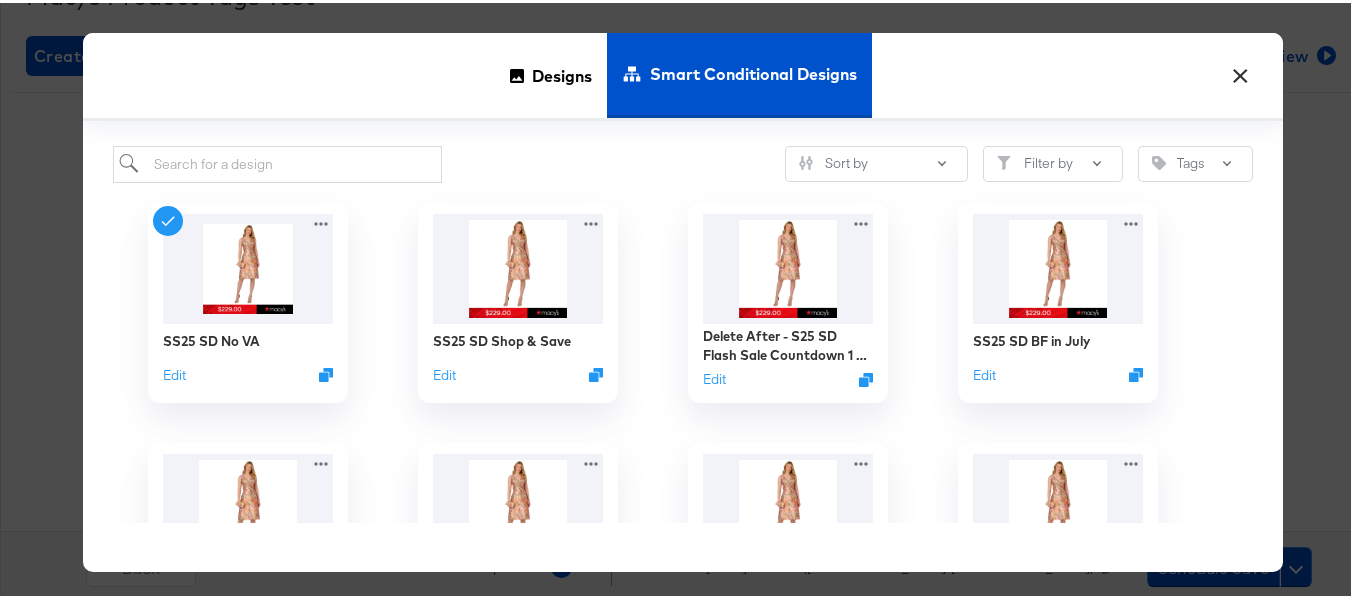 click on "×" at bounding box center [1240, 68] 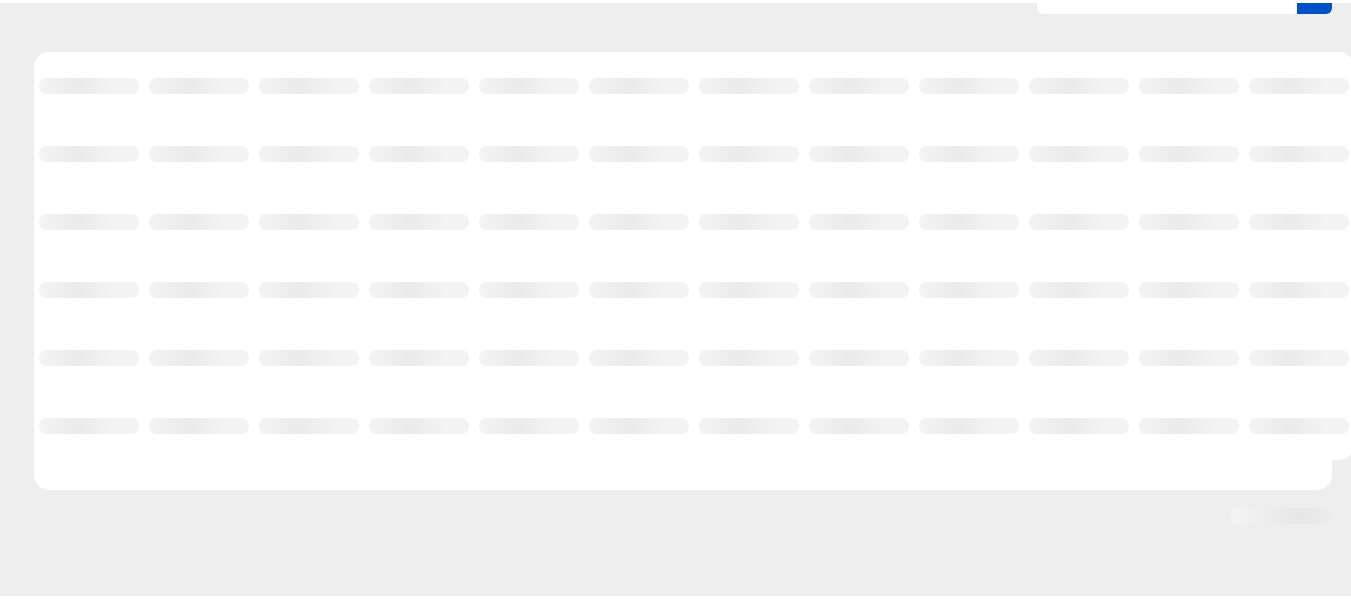 scroll, scrollTop: 209, scrollLeft: 0, axis: vertical 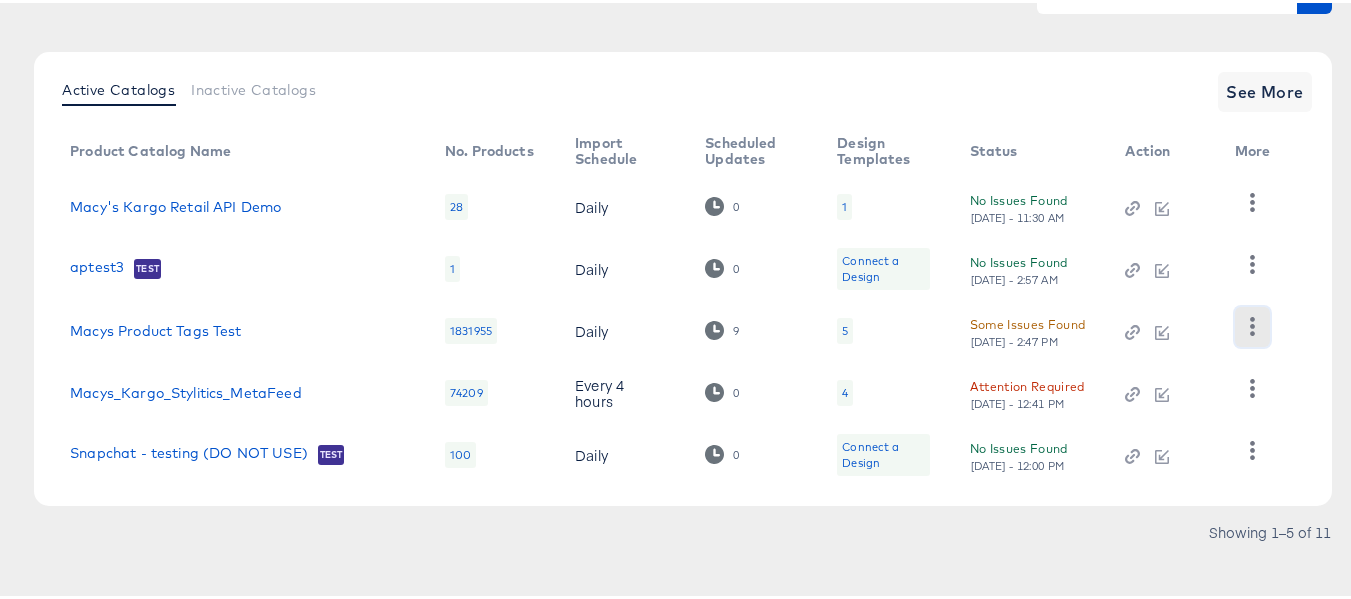 click 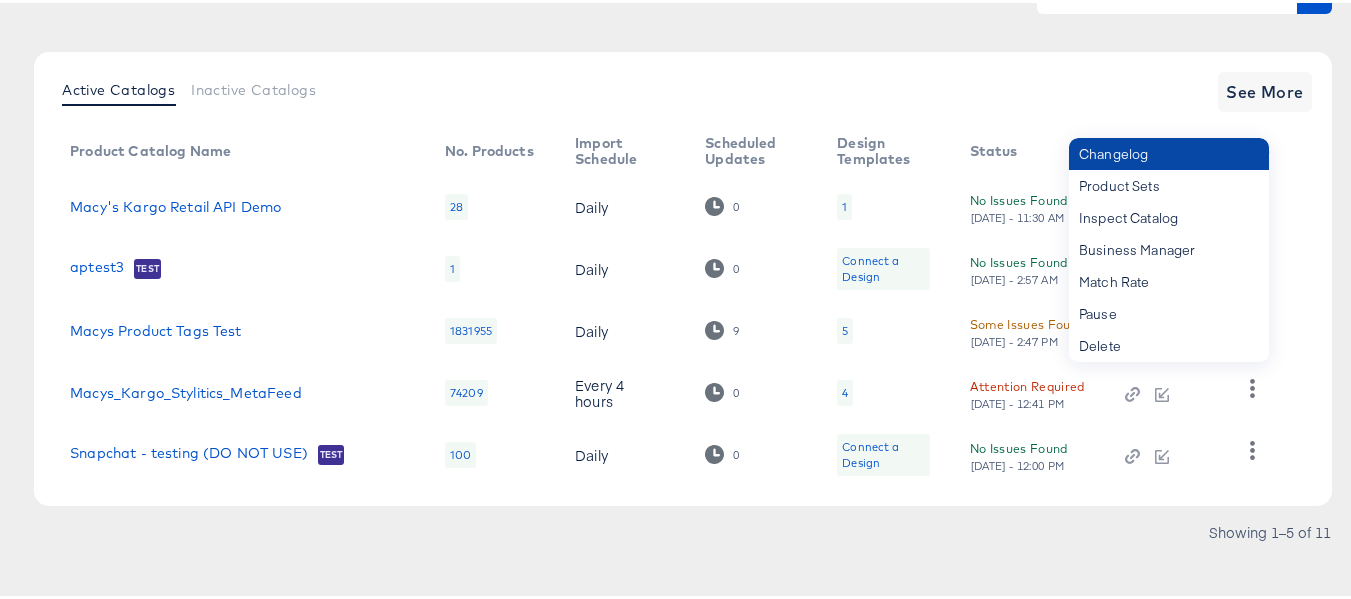 click on "Changelog" at bounding box center [1169, 151] 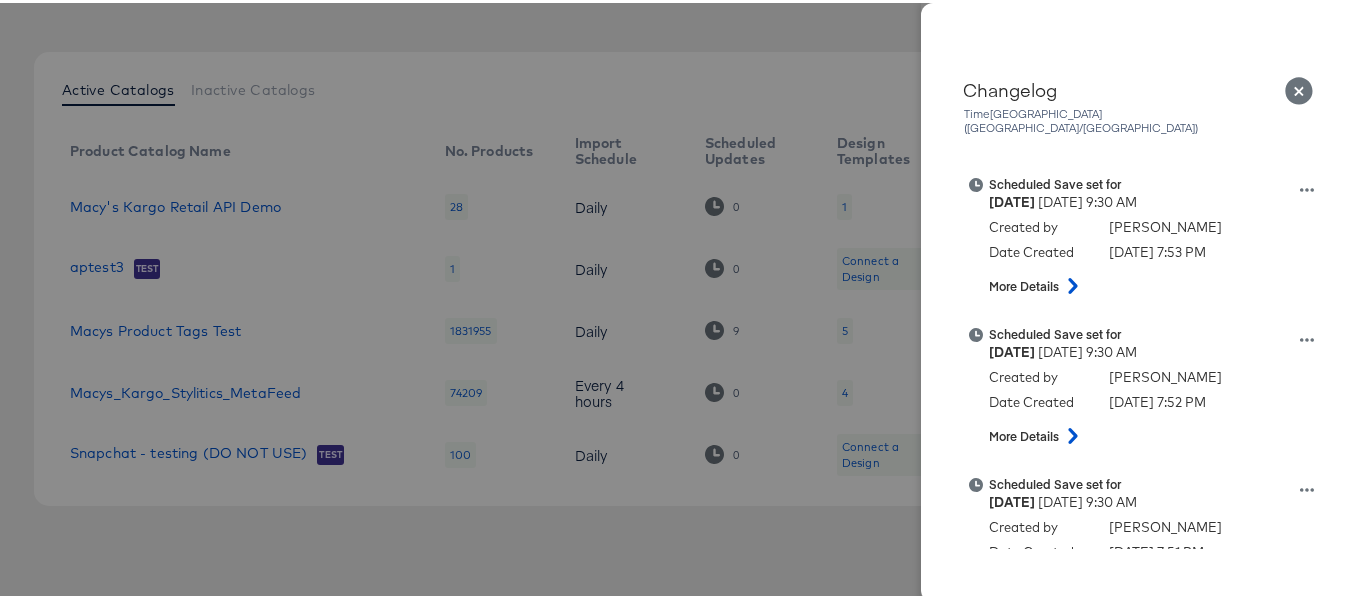 scroll, scrollTop: 400, scrollLeft: 0, axis: vertical 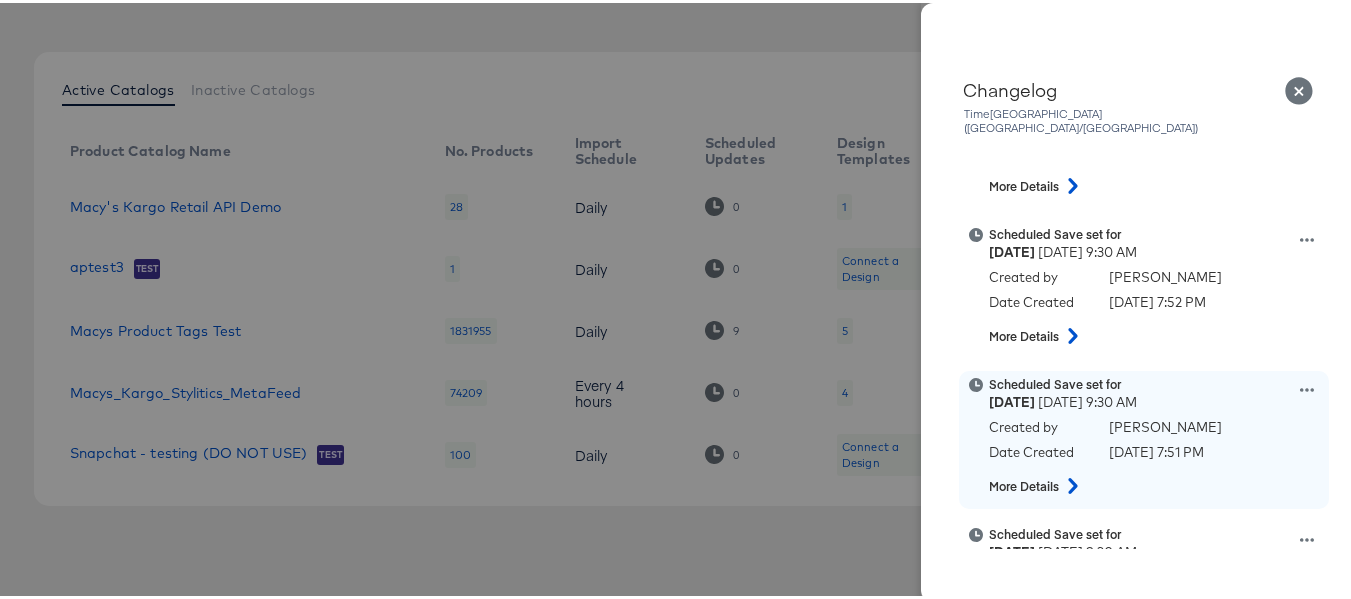 click on "Scheduled Save set for Tuesday   July 29th 2025 9:30 AM Created by Aia Barretto Date Created July 21st 2025 7:51 PM More Details" at bounding box center [1169, 437] 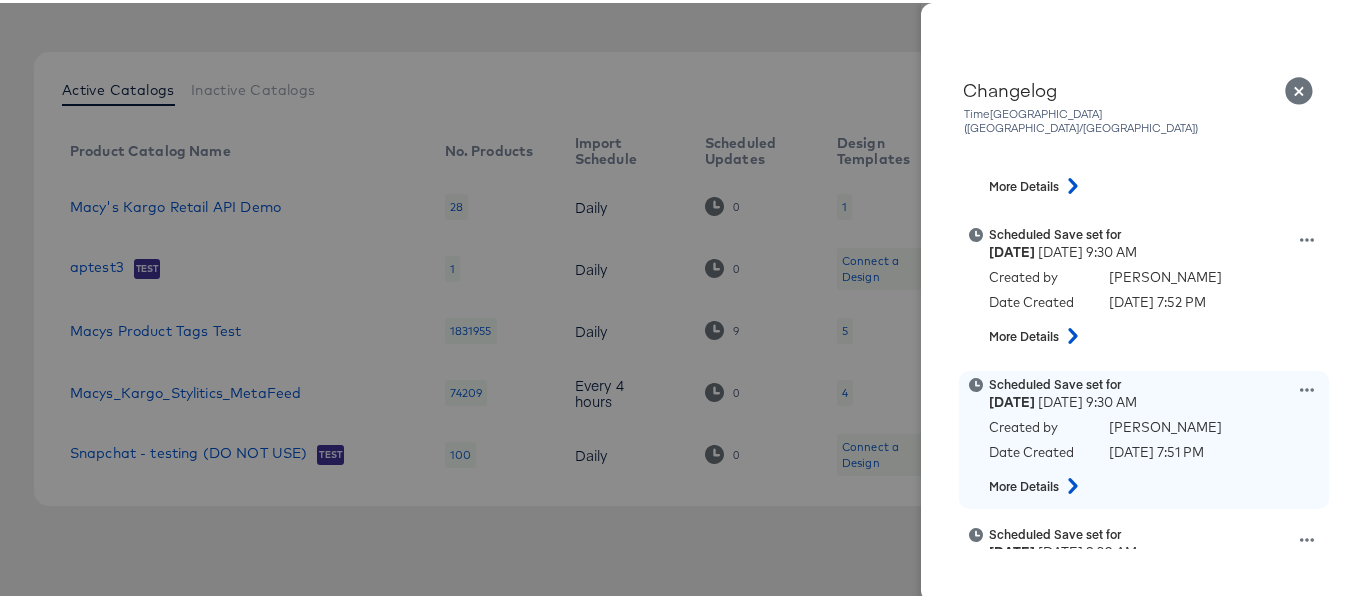click 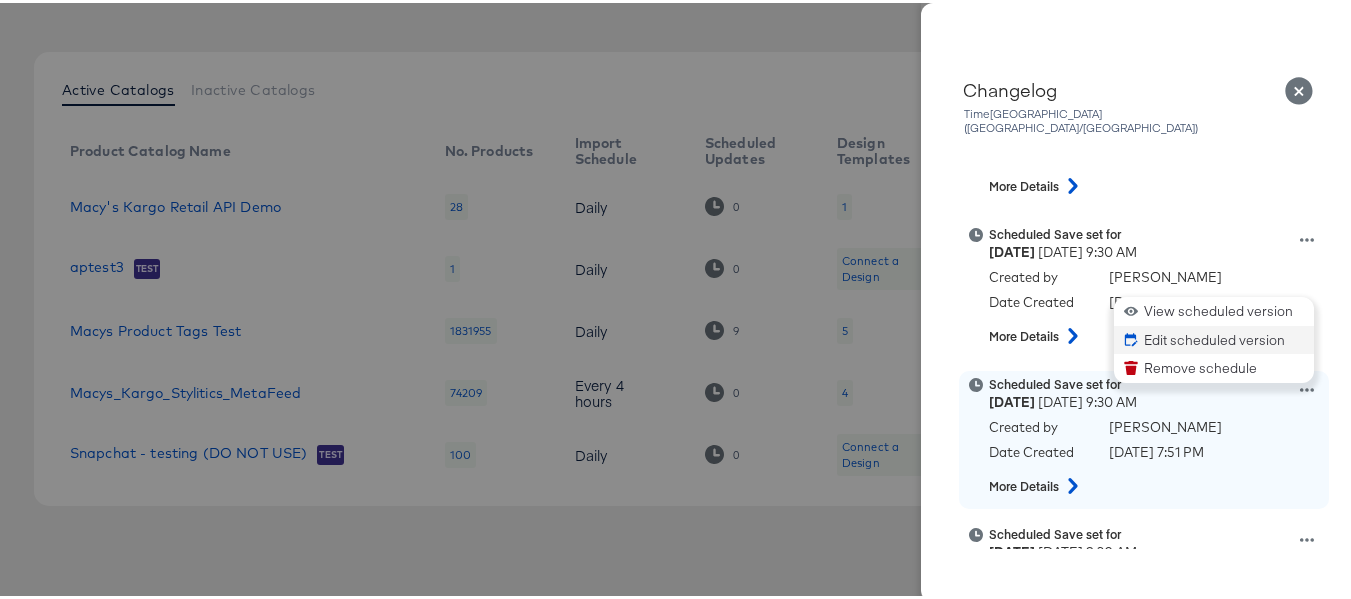 click on "Edit scheduled version" at bounding box center [1214, 337] 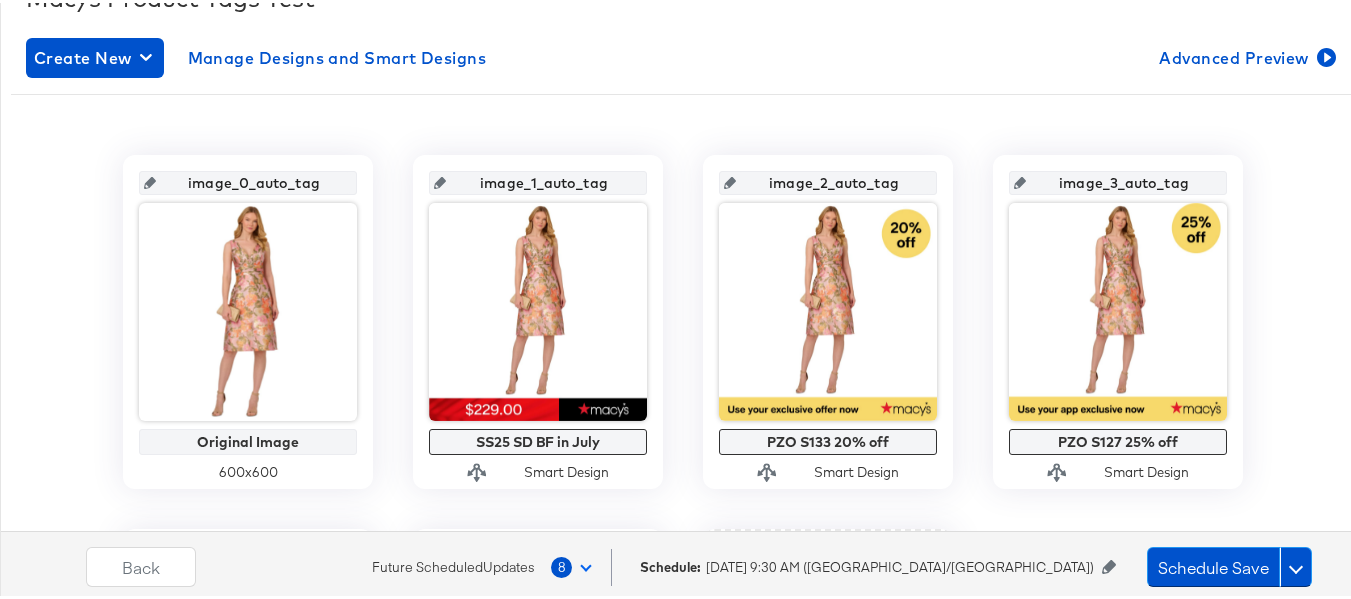 scroll, scrollTop: 400, scrollLeft: 0, axis: vertical 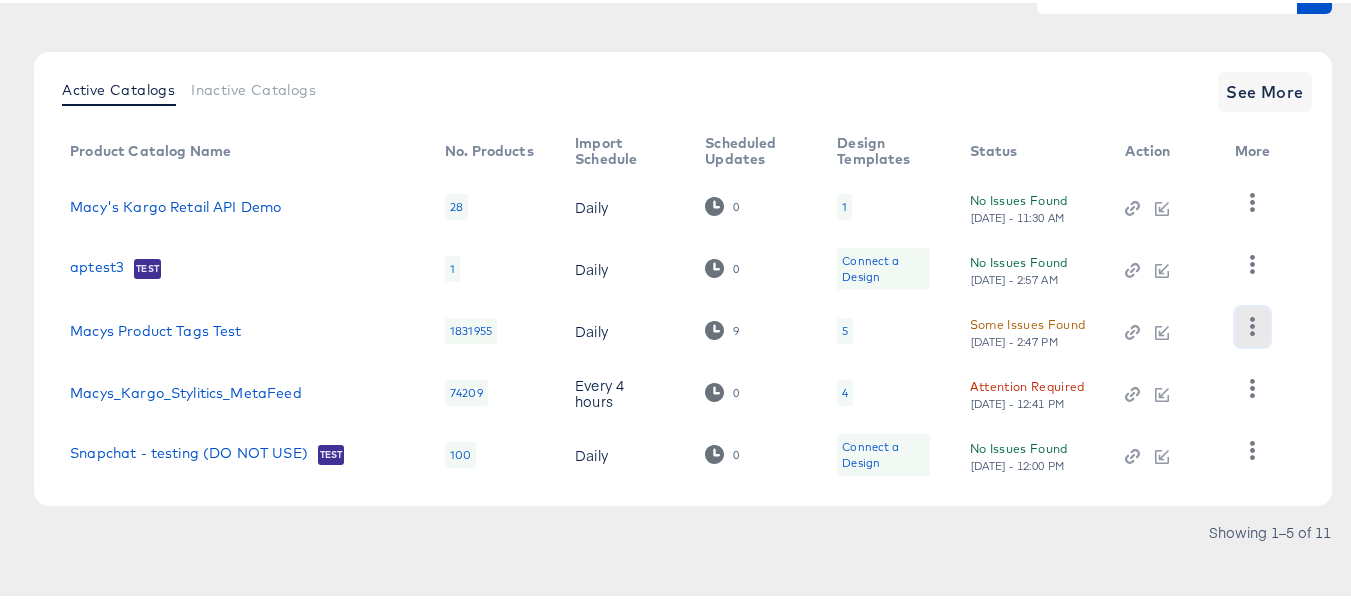 click 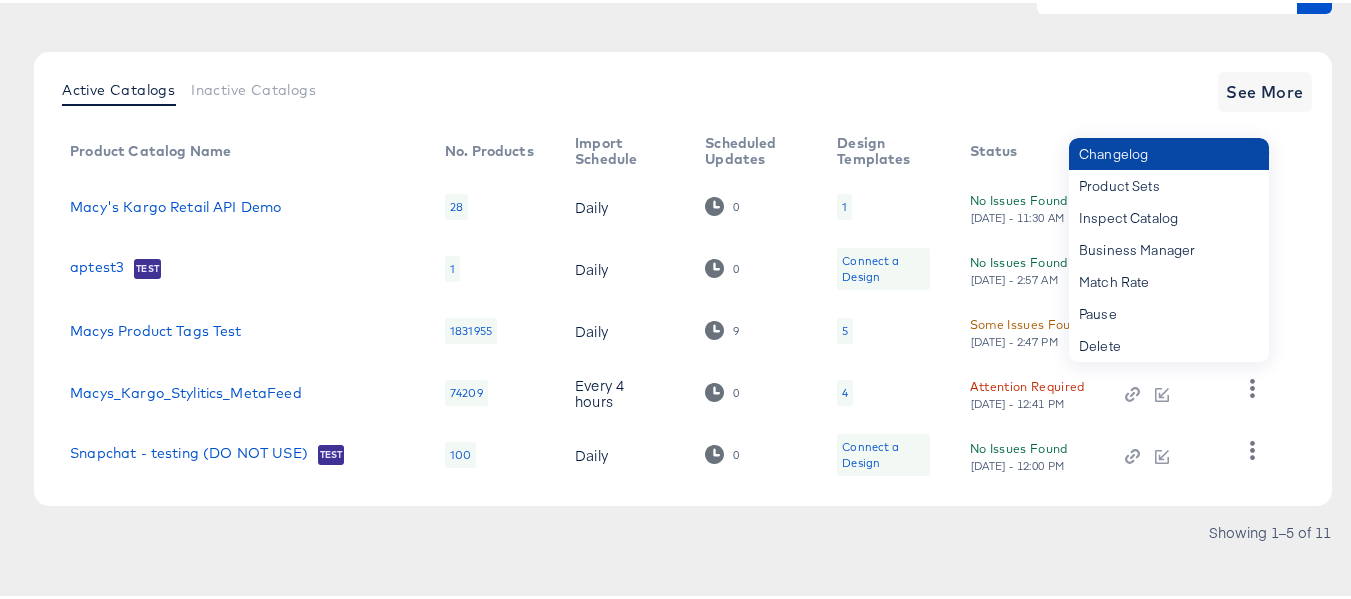 click on "Changelog" at bounding box center (1169, 151) 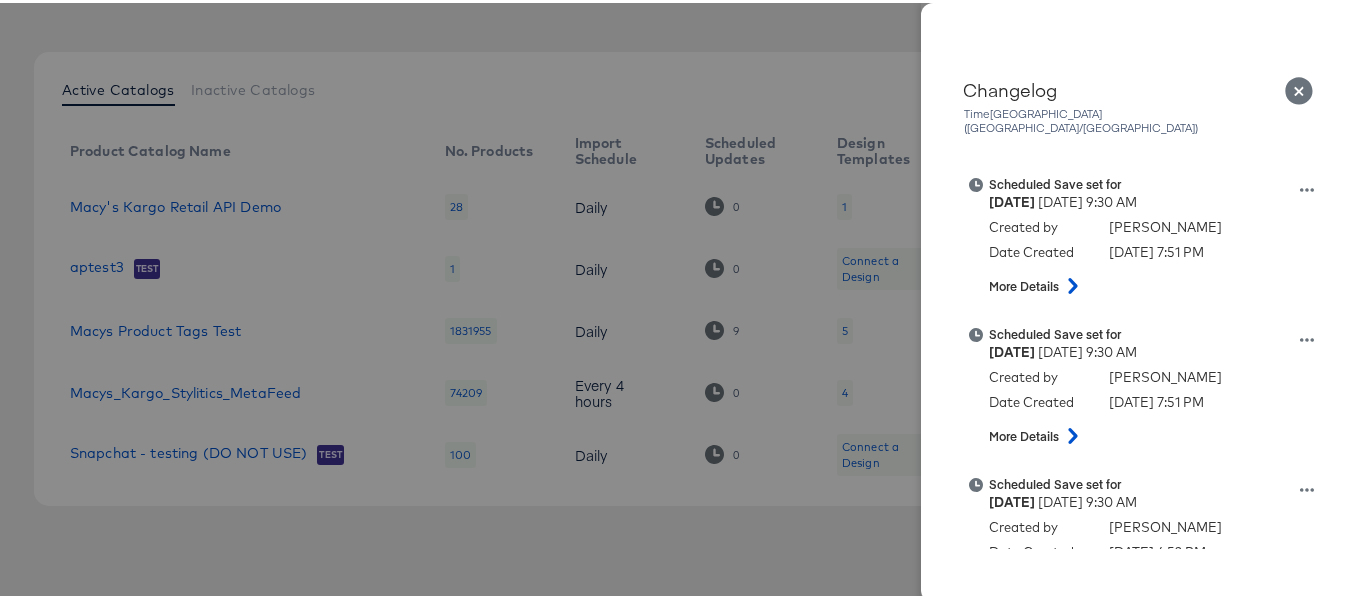 scroll, scrollTop: 500, scrollLeft: 0, axis: vertical 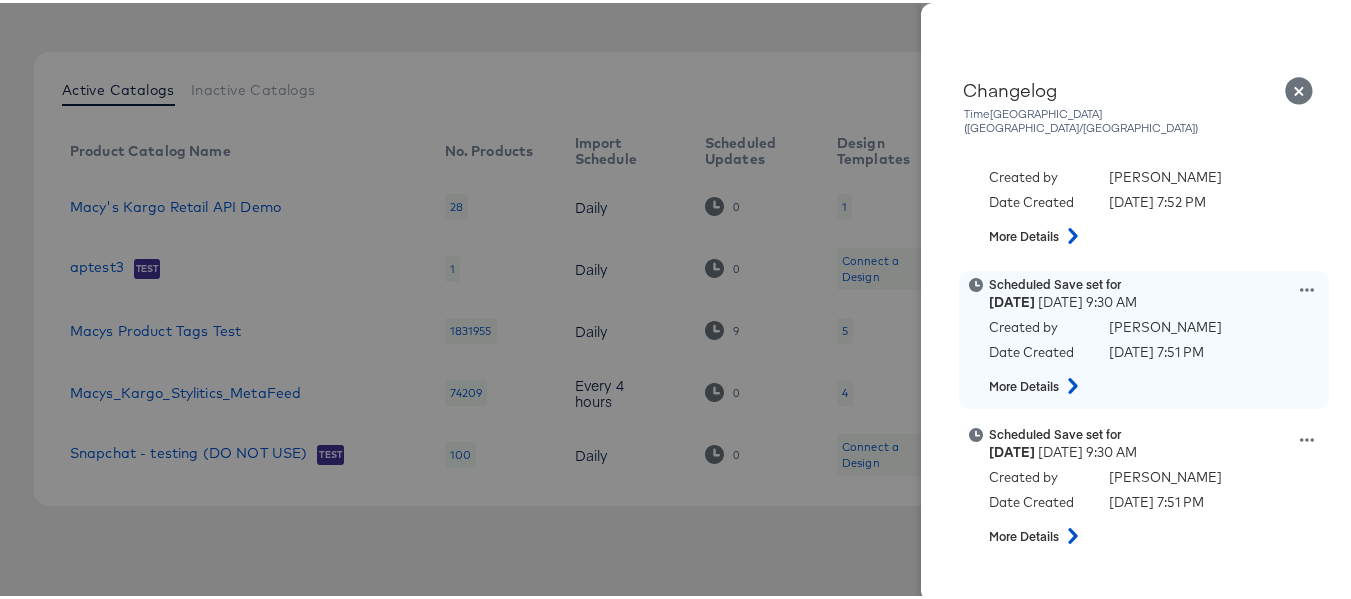 click 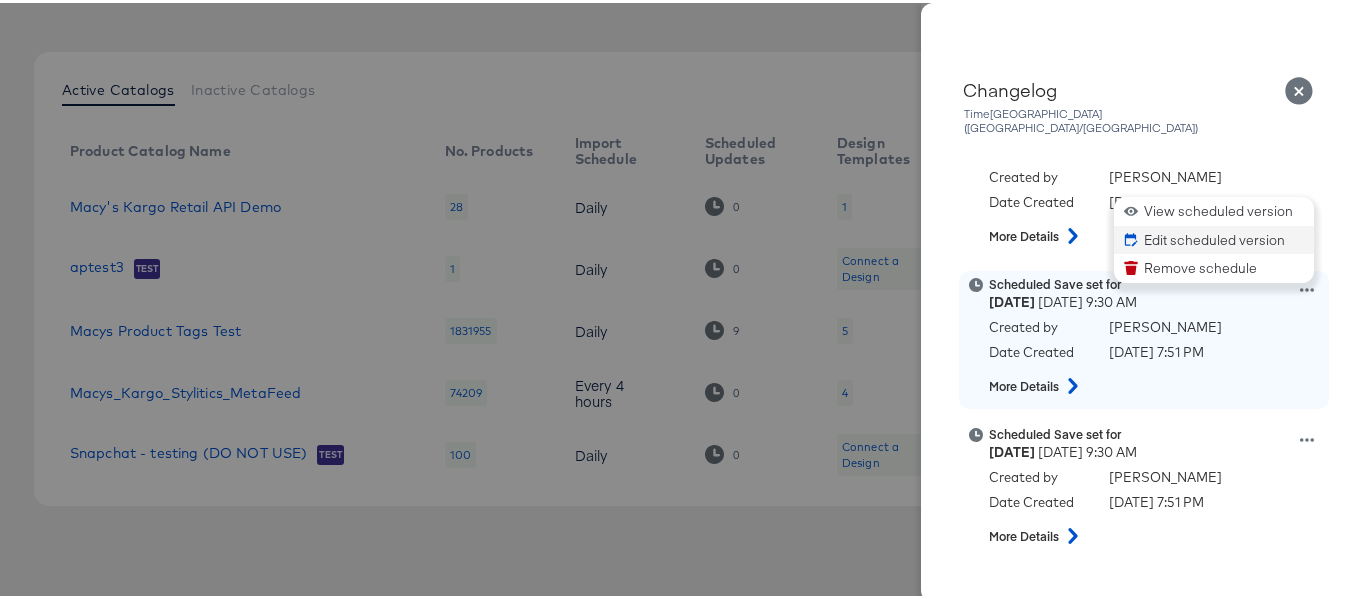 click on "Edit scheduled version" at bounding box center [1214, 237] 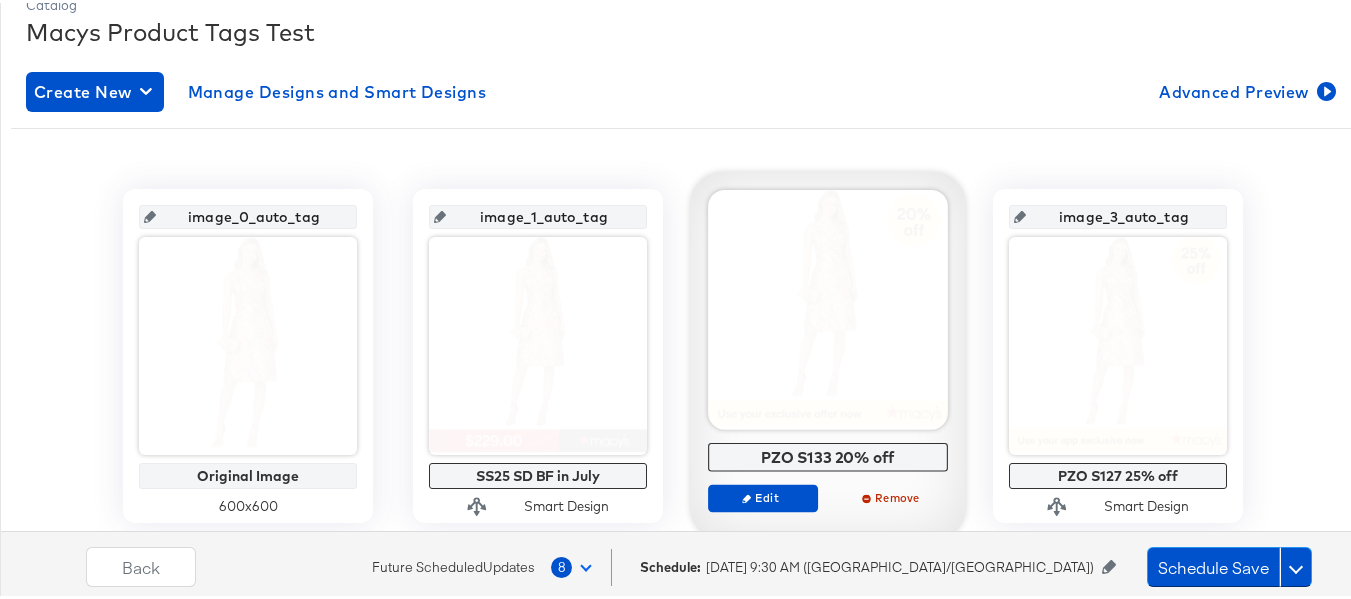 scroll, scrollTop: 400, scrollLeft: 0, axis: vertical 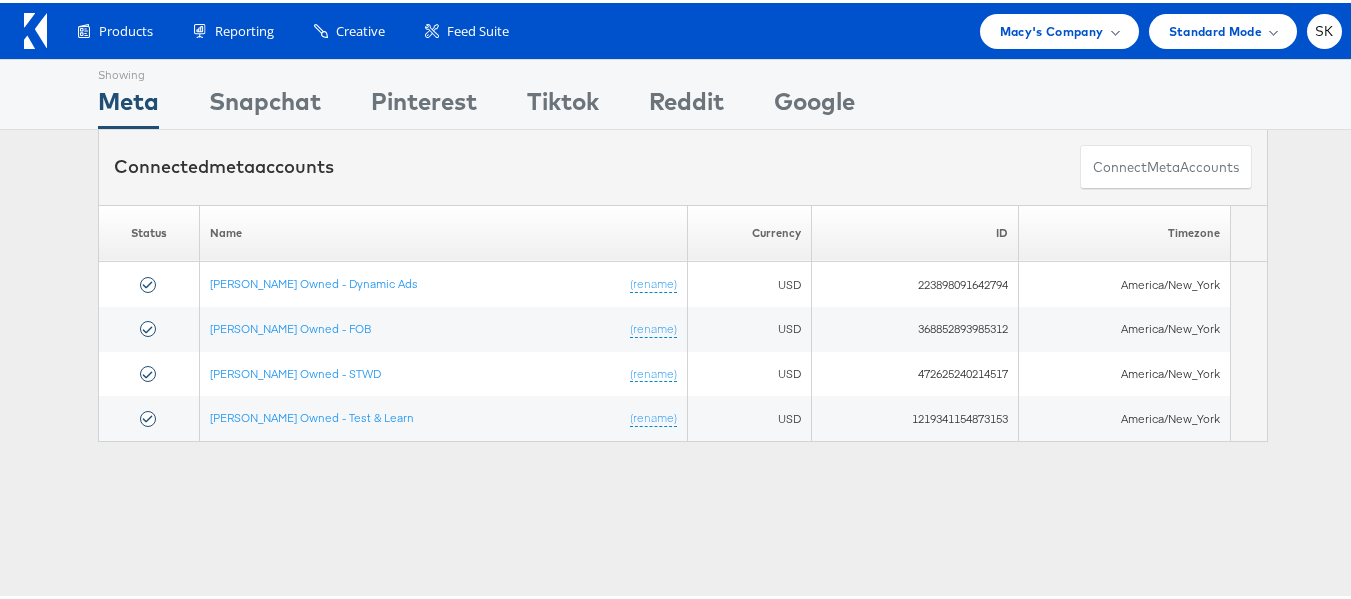 click 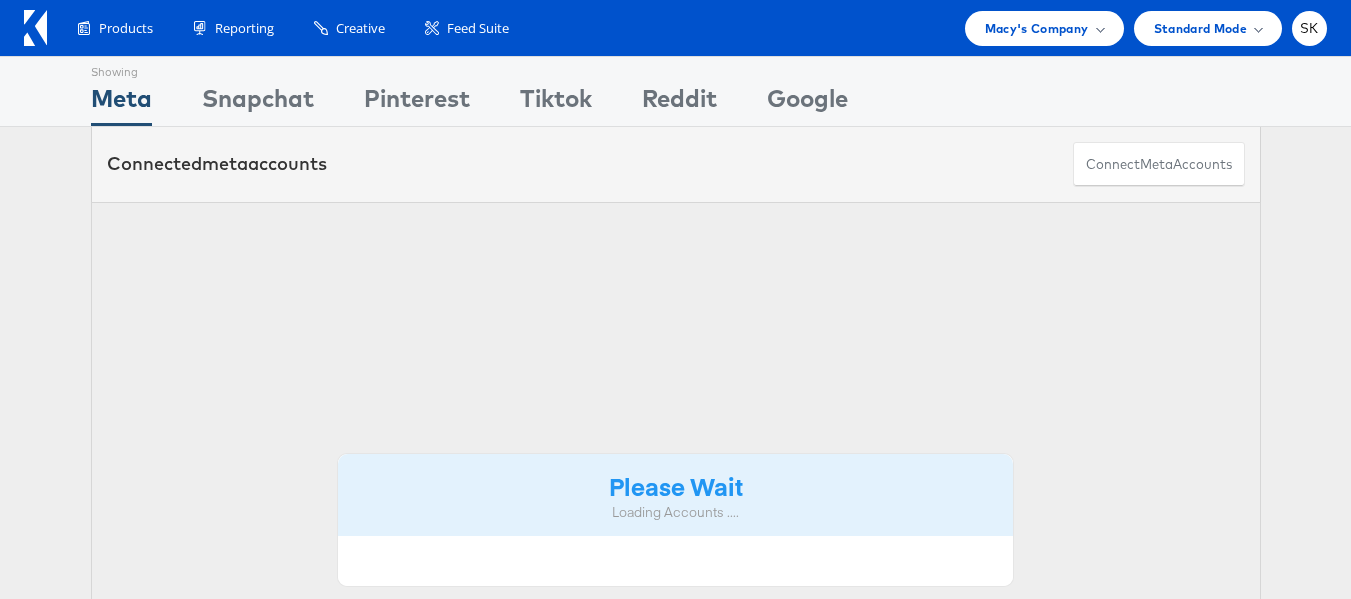 scroll, scrollTop: 0, scrollLeft: 0, axis: both 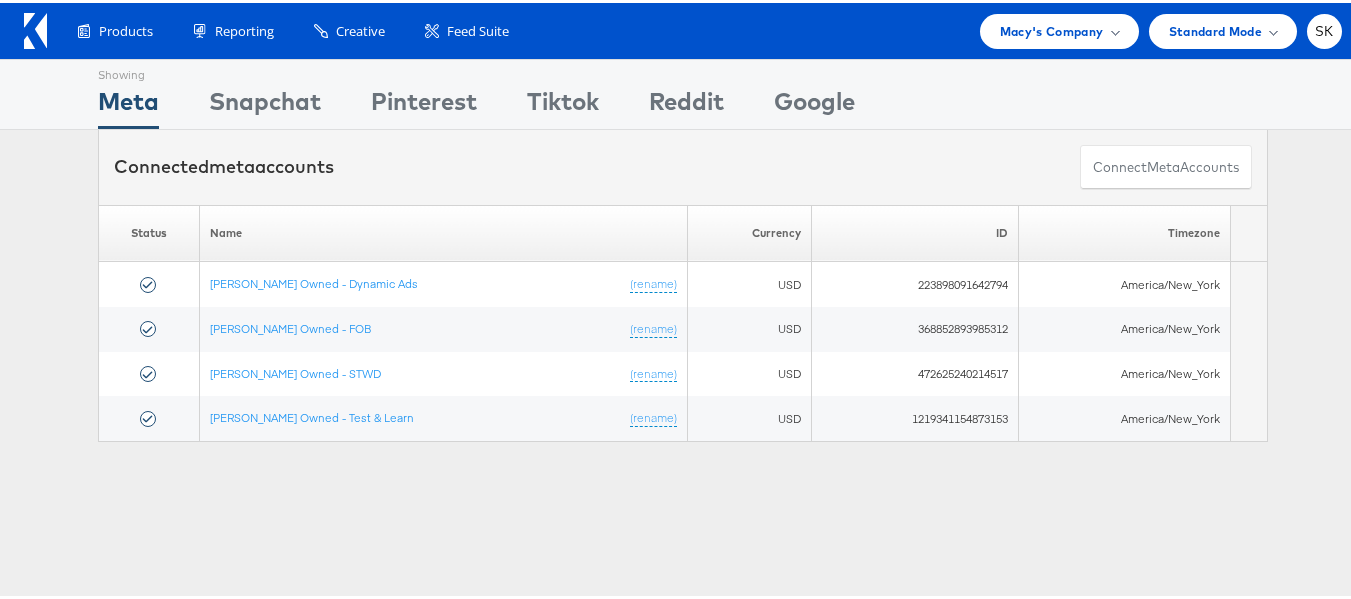click on "Products
Product Catalogs
Enhance Your Product Catalog, Map Them to Publishers, and Incorporate Overlay Designs.
Product Sets
Create filtered sets to control which products appear in your ads.
Reporting
Scheduled Reports
Automate Meta reports to run at a specific time.
Kargo Reporting" at bounding box center [683, 28] 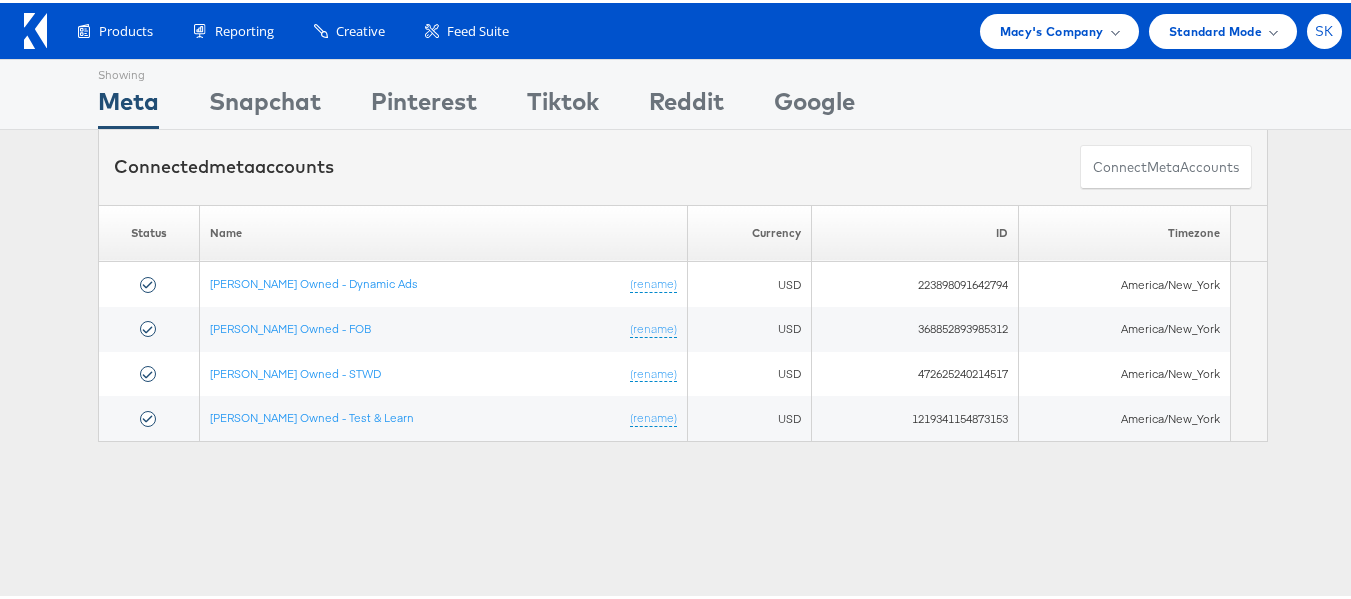 click on "SK" at bounding box center (1324, 28) 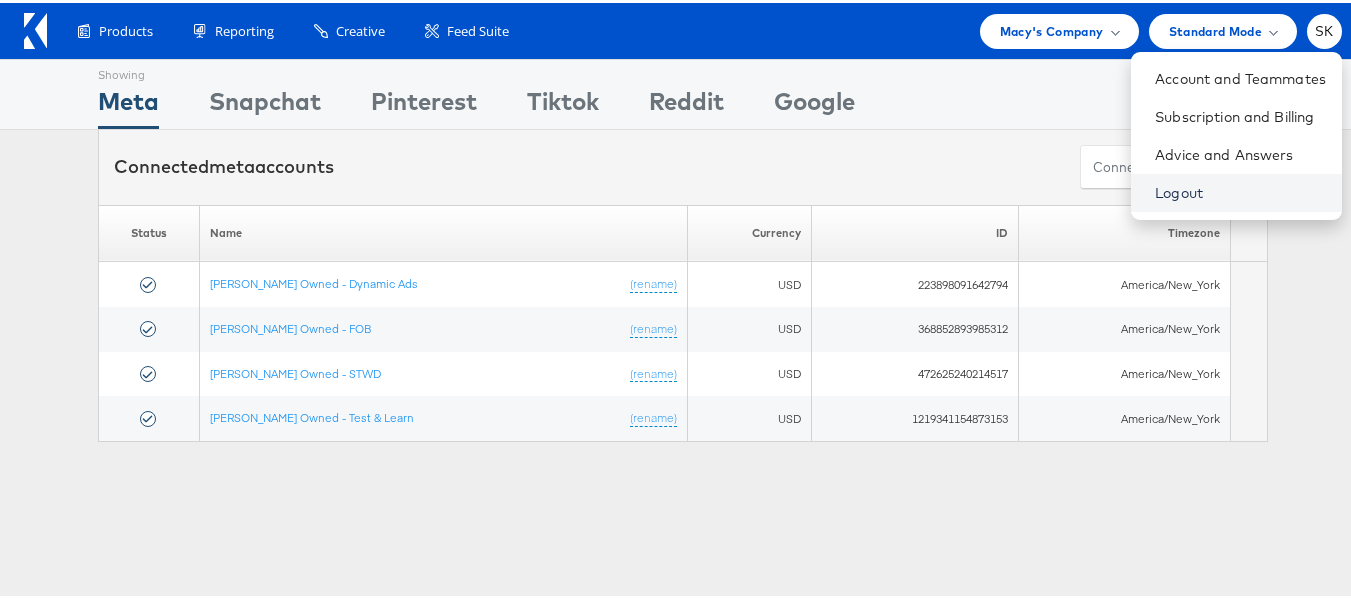 click on "Logout" at bounding box center (1240, 190) 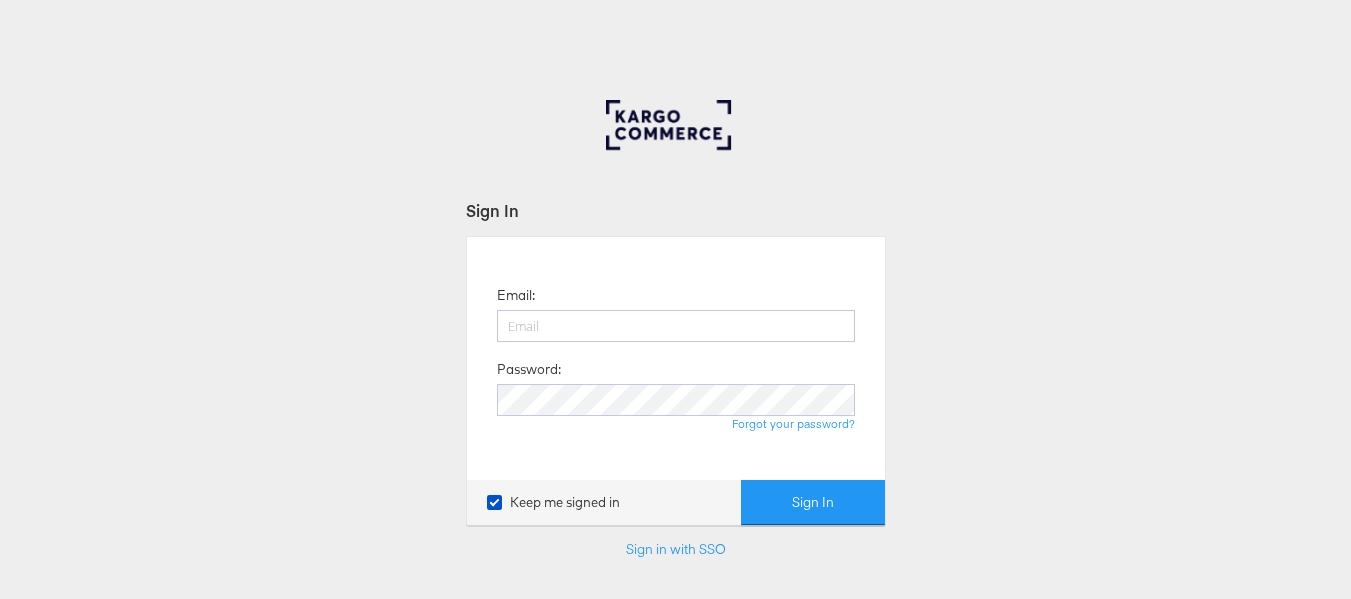 scroll, scrollTop: 0, scrollLeft: 0, axis: both 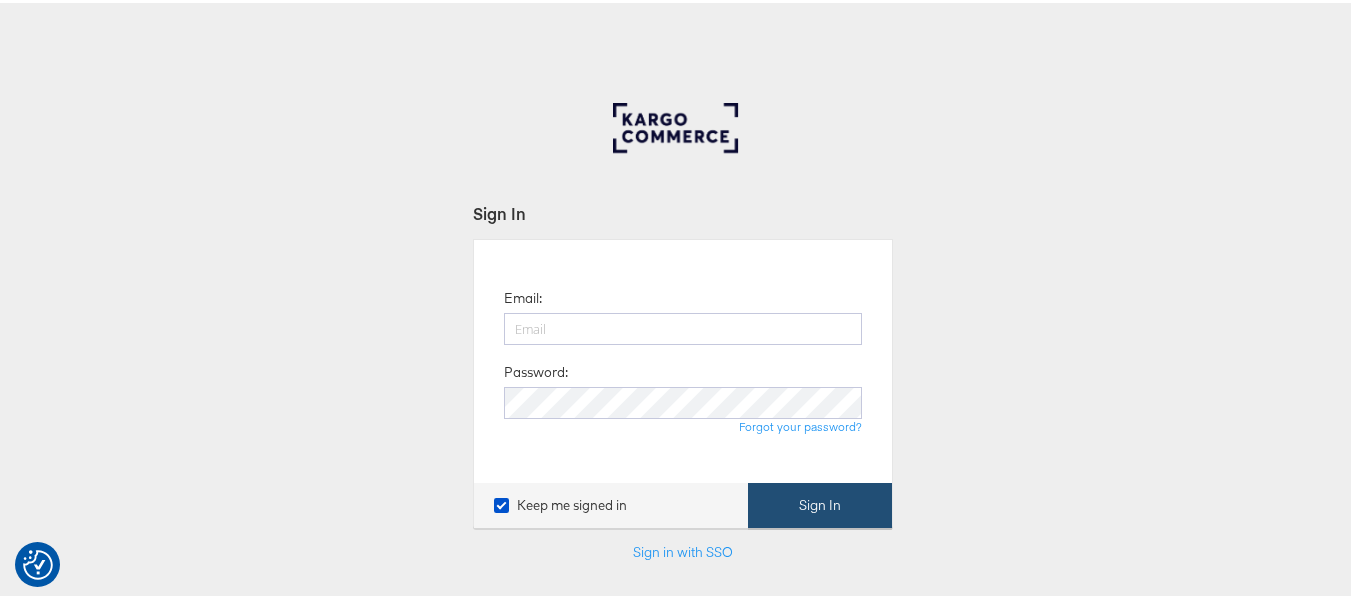 type on "[PERSON_NAME][EMAIL_ADDRESS][DOMAIN_NAME]" 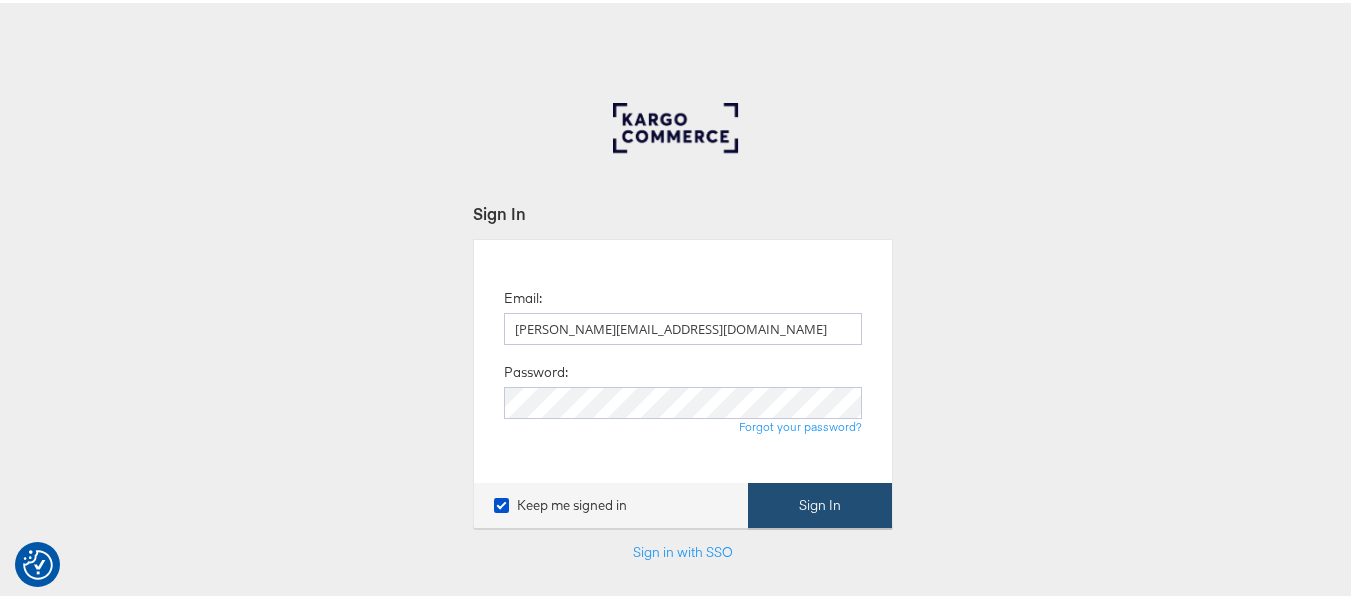 click on "Sign In" at bounding box center [820, 502] 